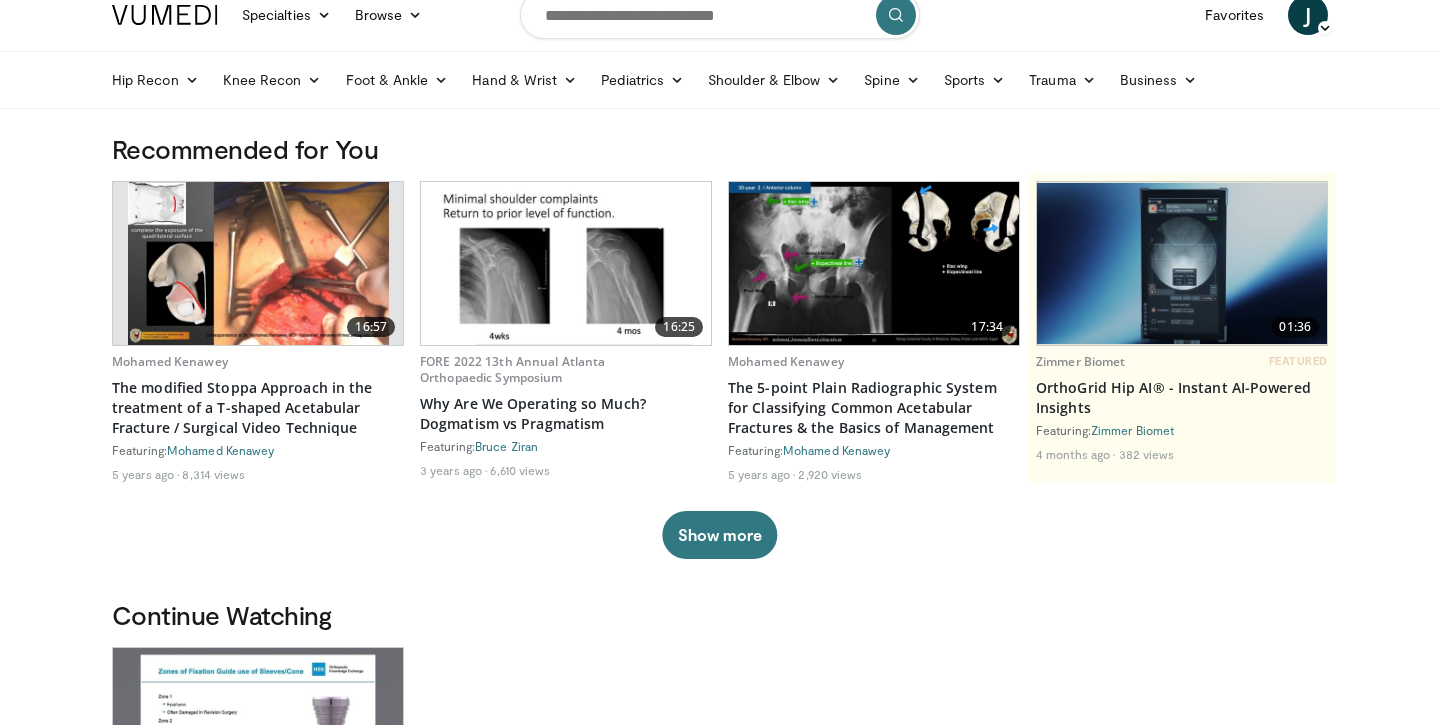 scroll, scrollTop: 0, scrollLeft: 0, axis: both 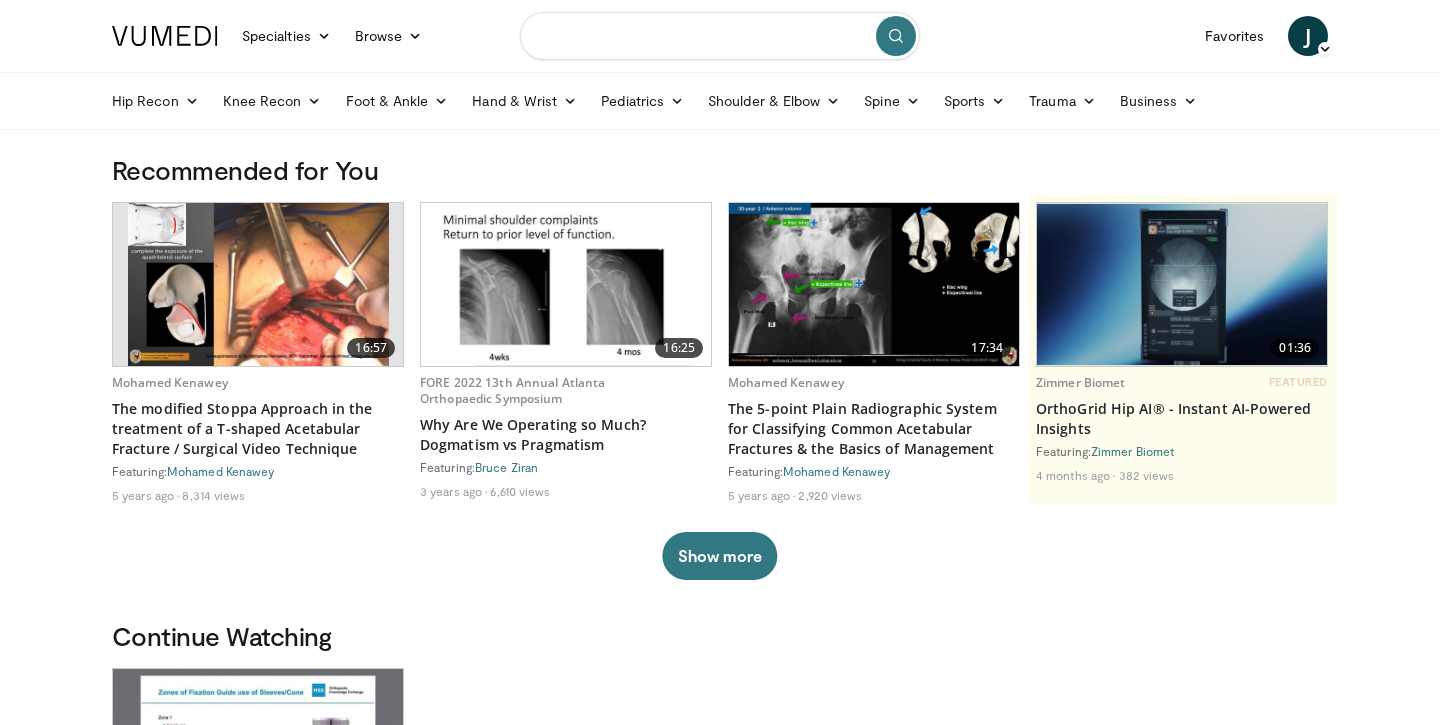 click at bounding box center (720, 36) 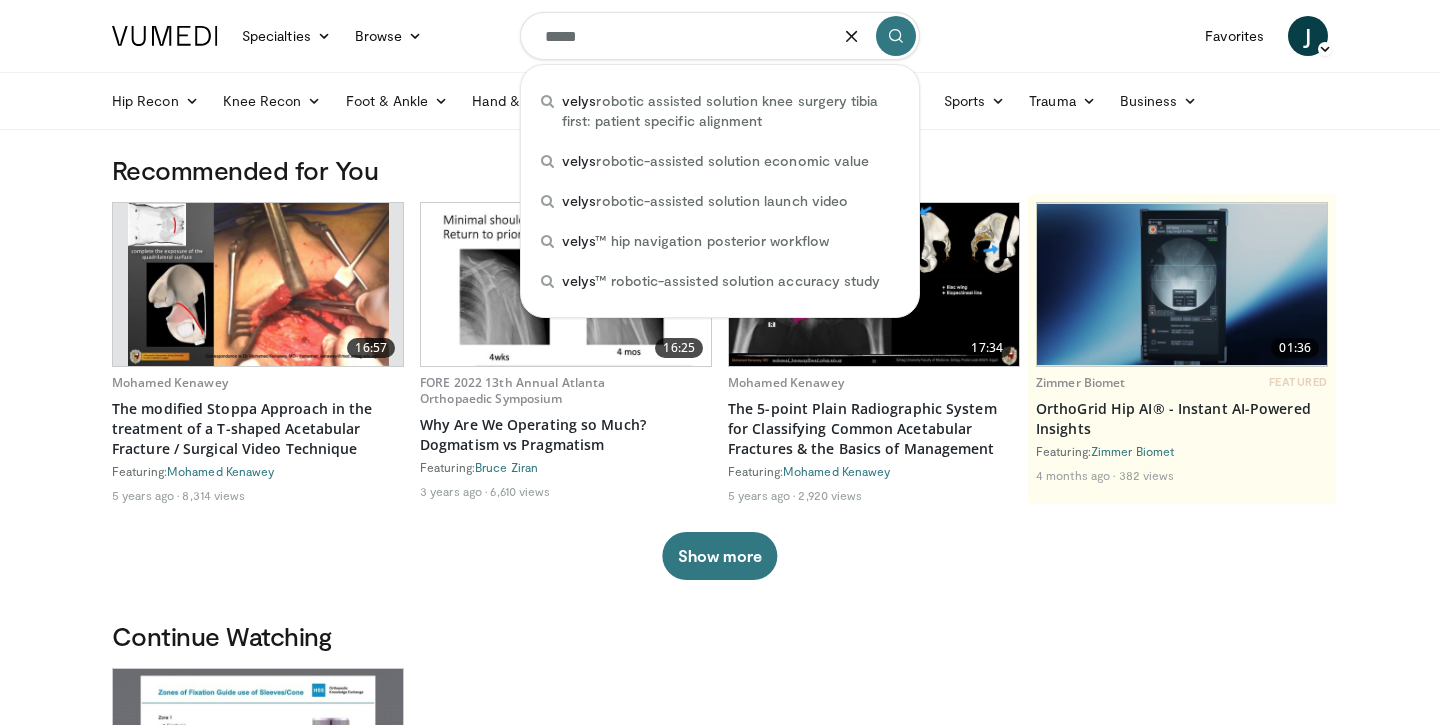 type on "*****" 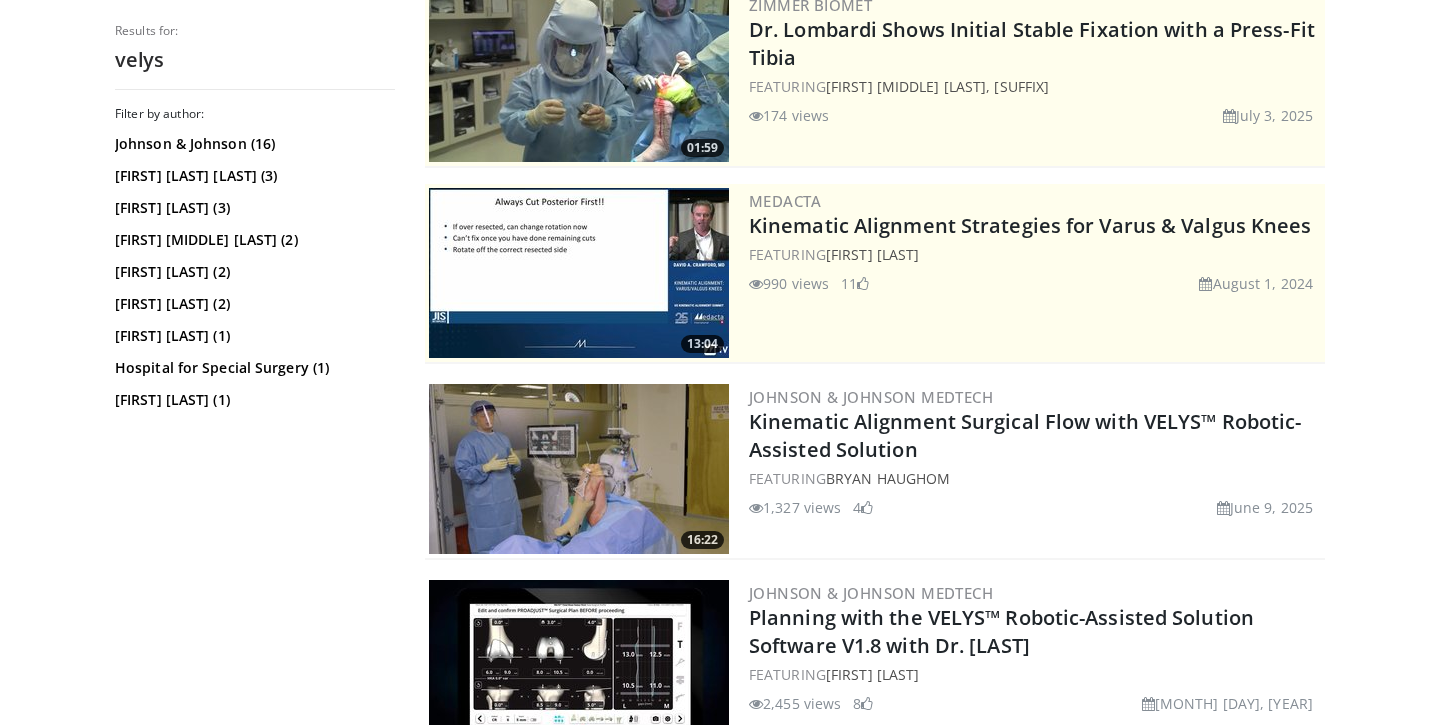 scroll, scrollTop: 249, scrollLeft: 0, axis: vertical 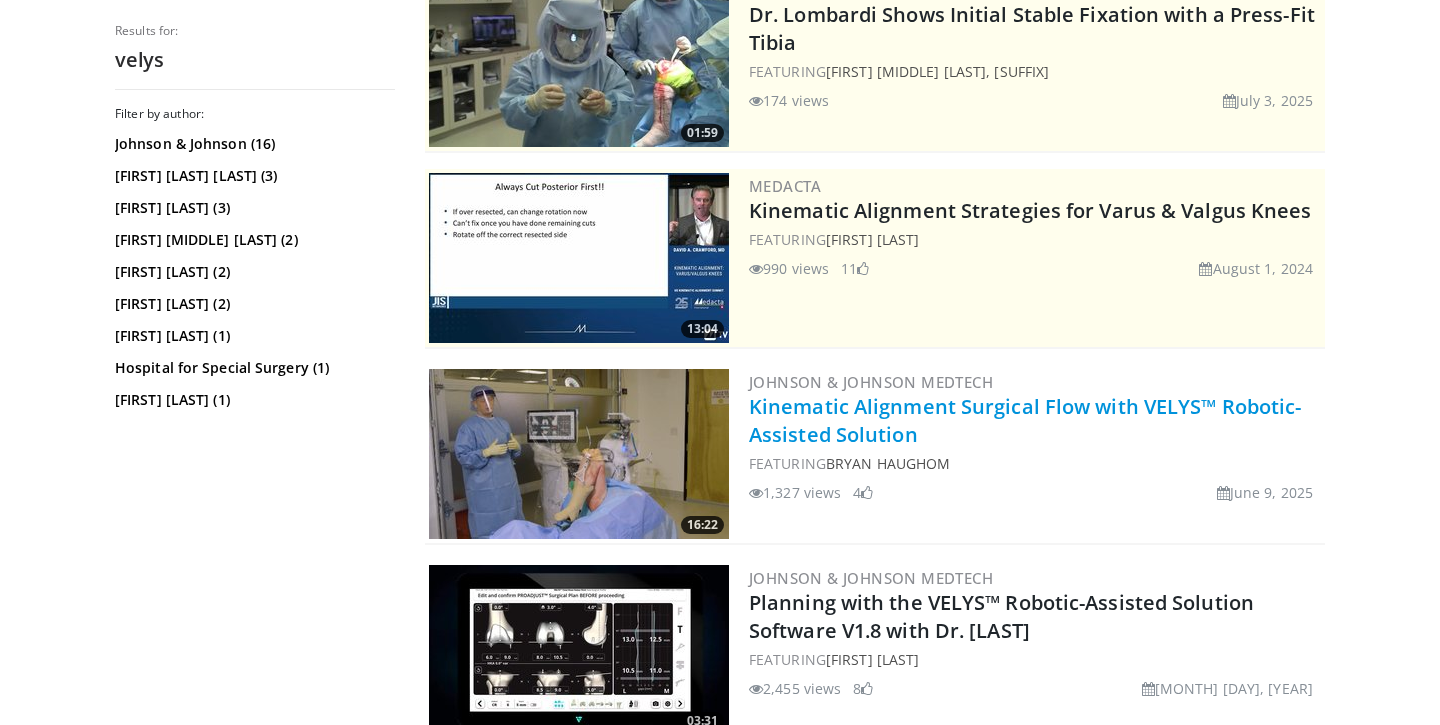 click on "Kinematic Alignment Surgical Flow with VELYS™ Robotic-Assisted Solution" at bounding box center [1025, 420] 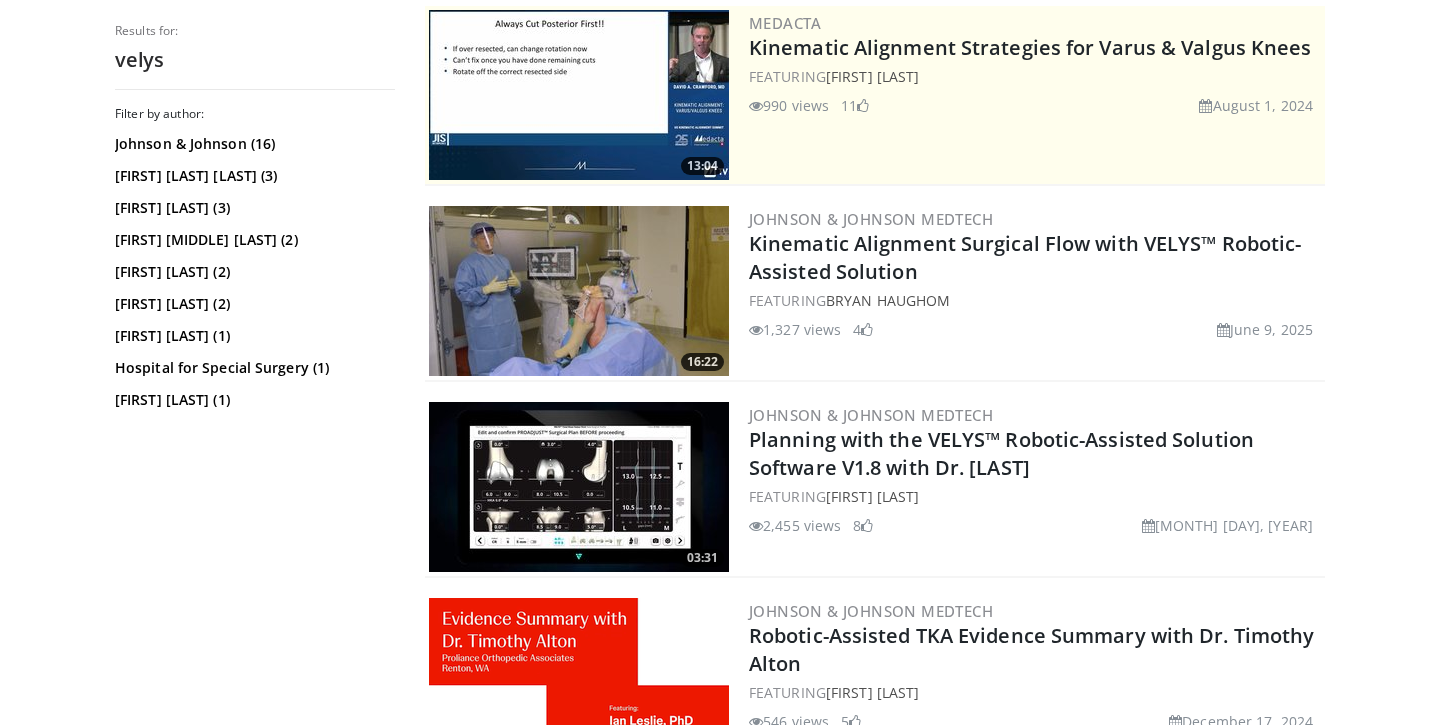 scroll, scrollTop: 429, scrollLeft: 0, axis: vertical 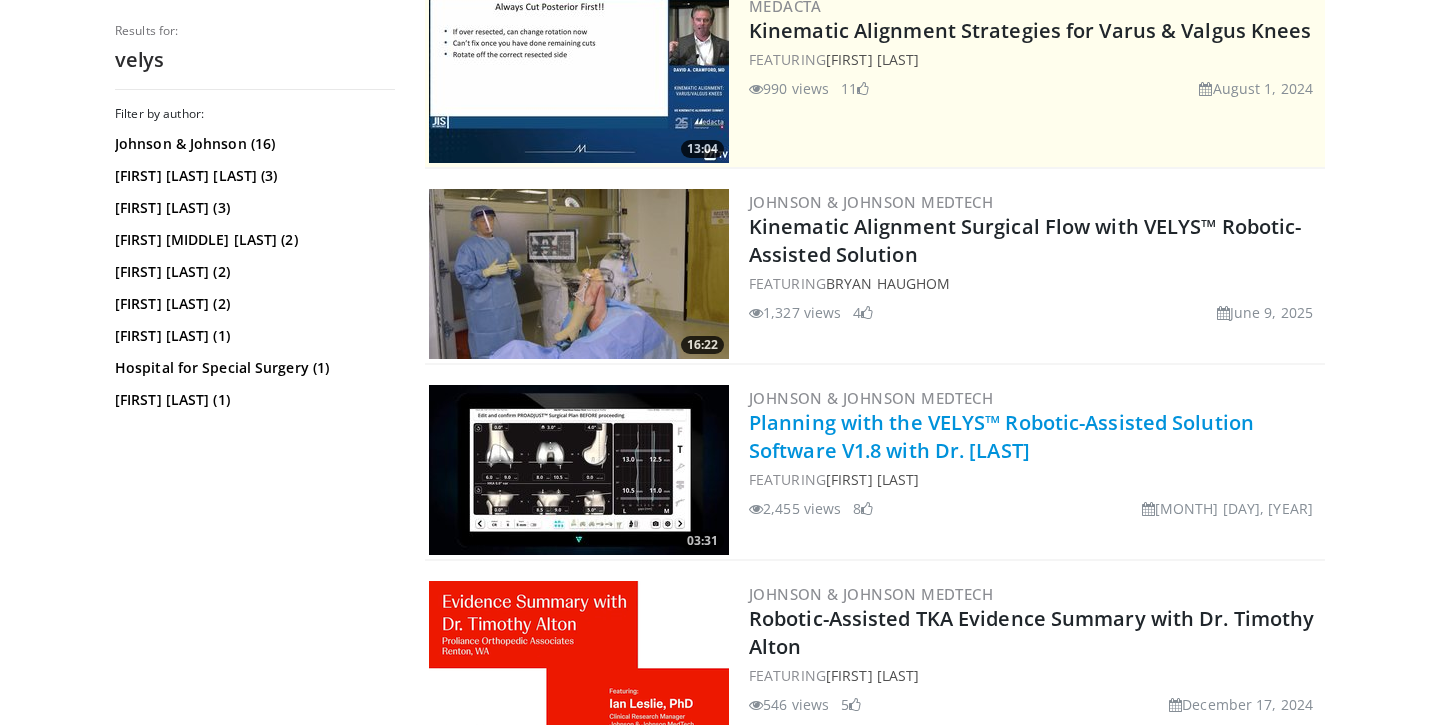 click on "Planning with the VELYS™ Robotic-Assisted Solution Software V1.8 with Dr. Chakour" at bounding box center (1001, 436) 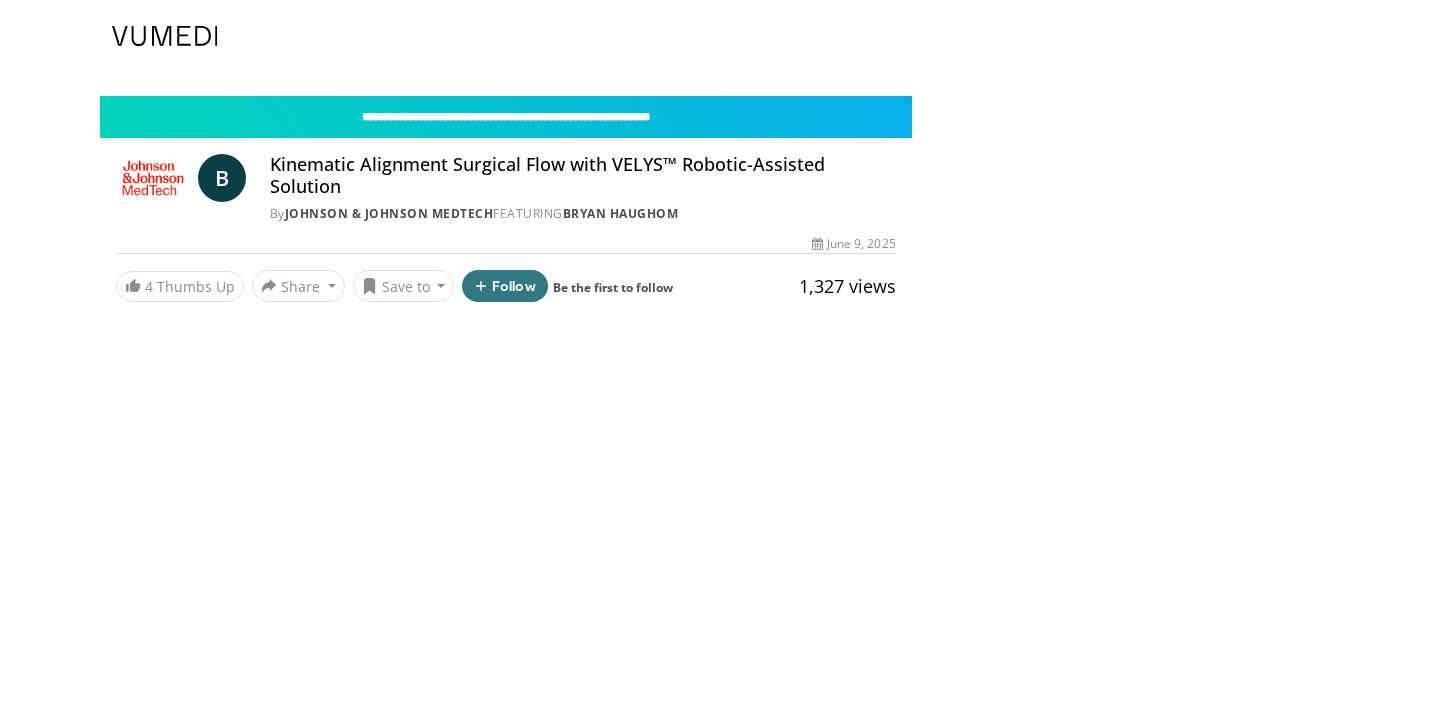 scroll, scrollTop: 49, scrollLeft: 0, axis: vertical 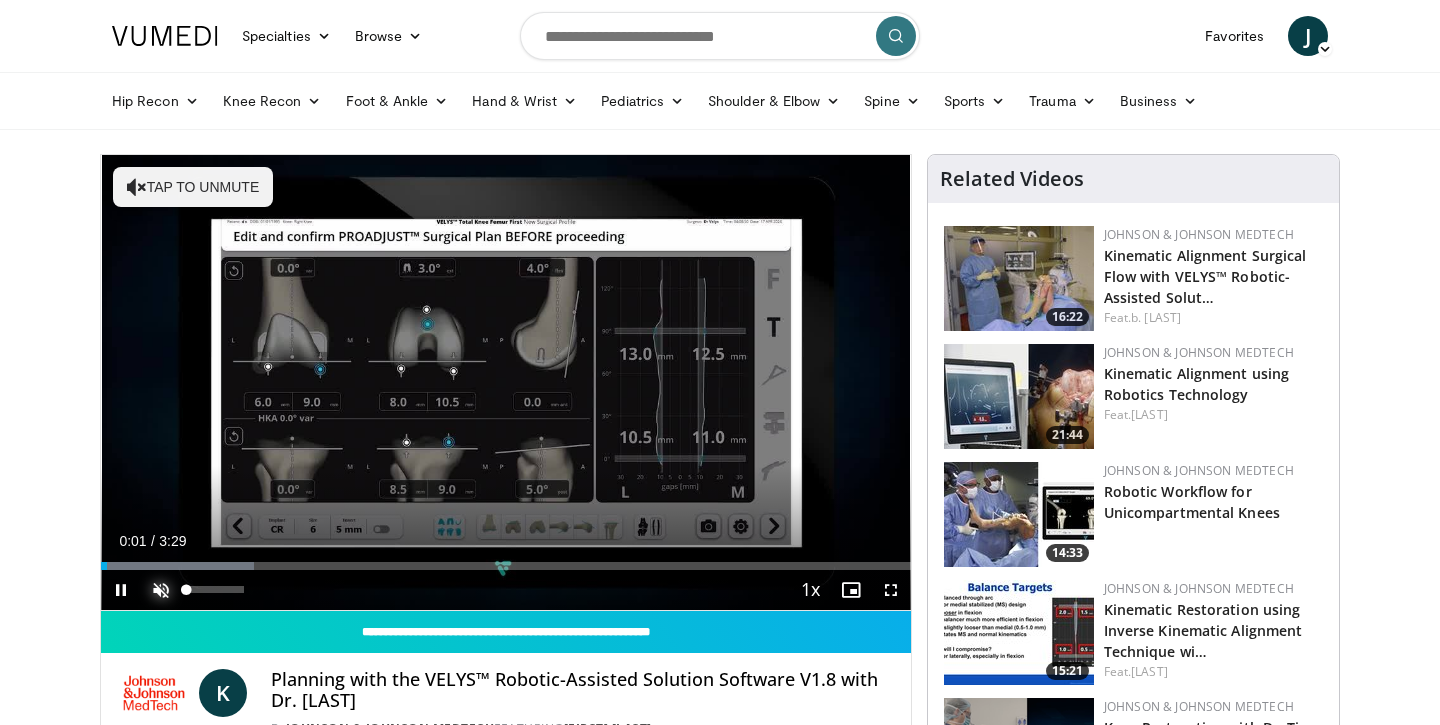 click at bounding box center (161, 590) 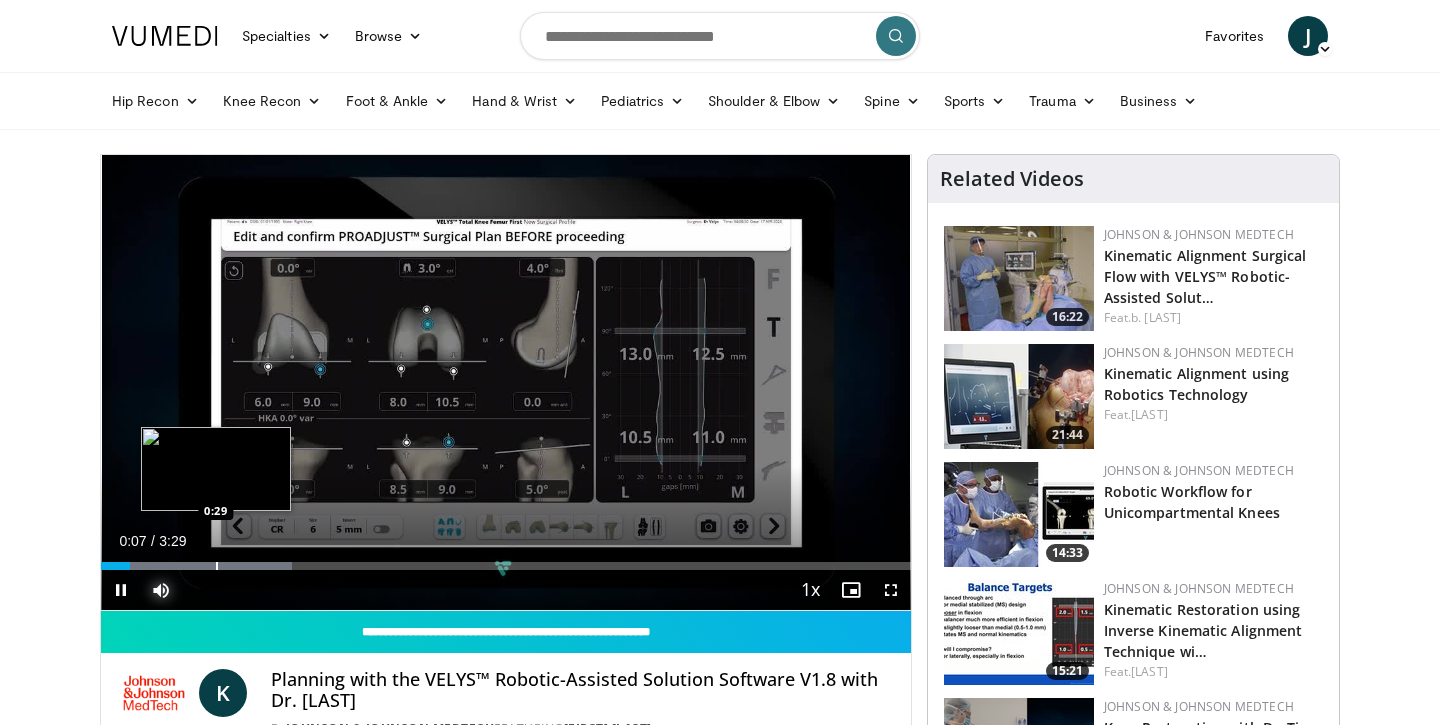 click on "Loaded :  [PERCENT]% [TIME] [TIME]" at bounding box center [506, 560] 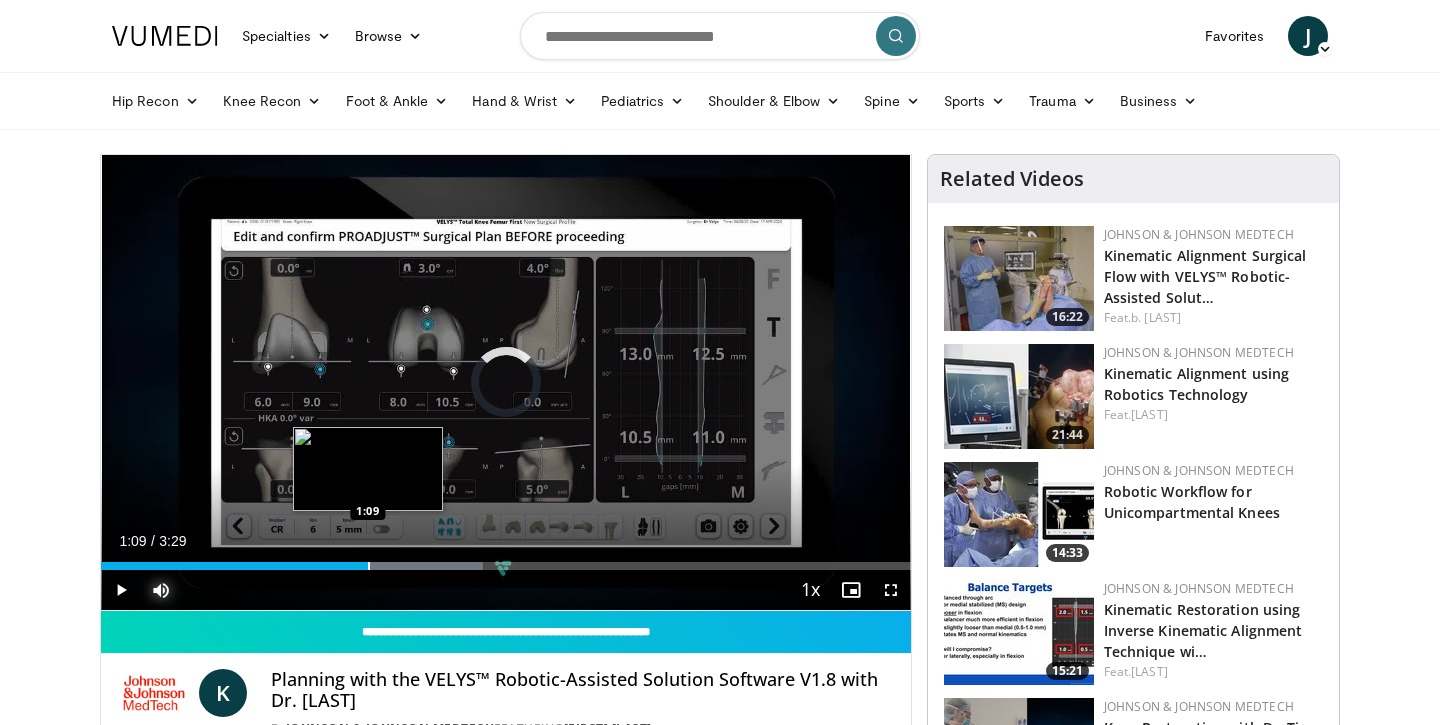 click on "Loaded :  [PERCENT]% [TIME] [TIME]" at bounding box center (506, 560) 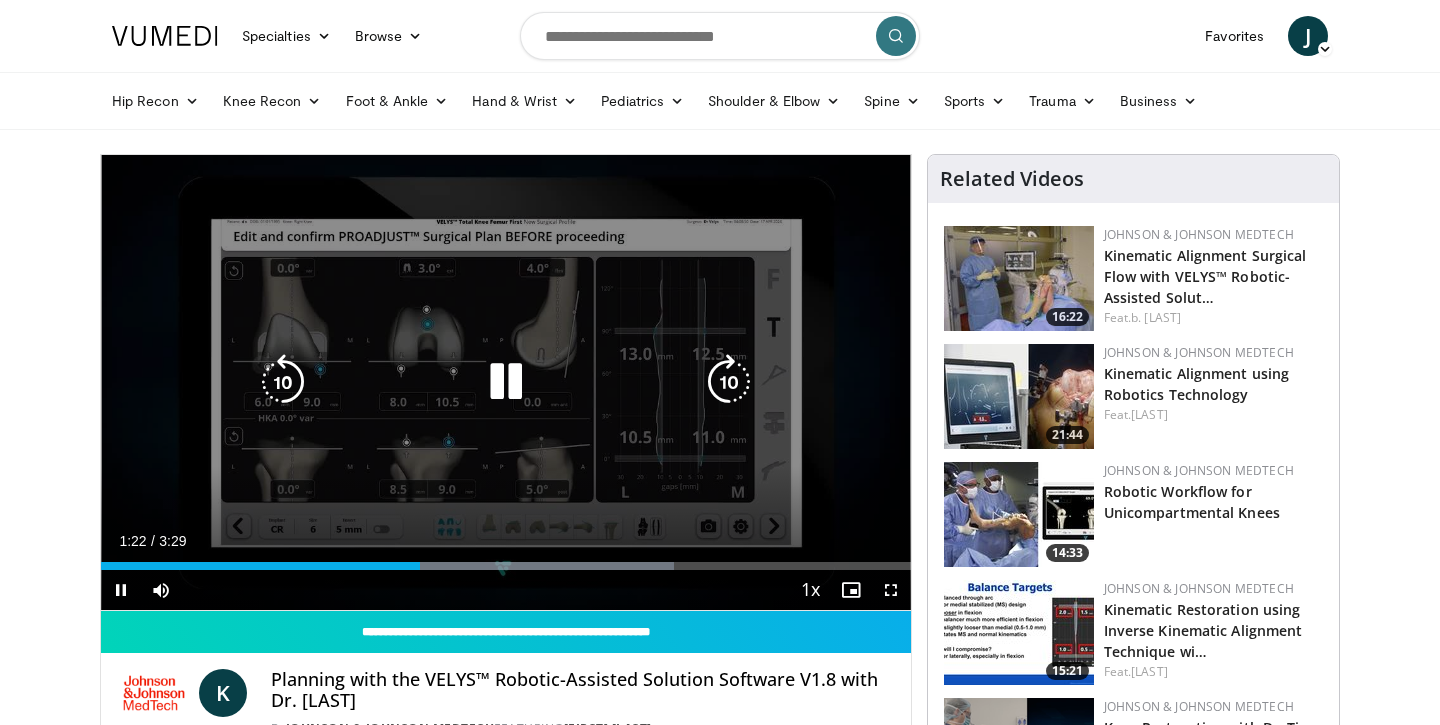 click at bounding box center (729, 382) 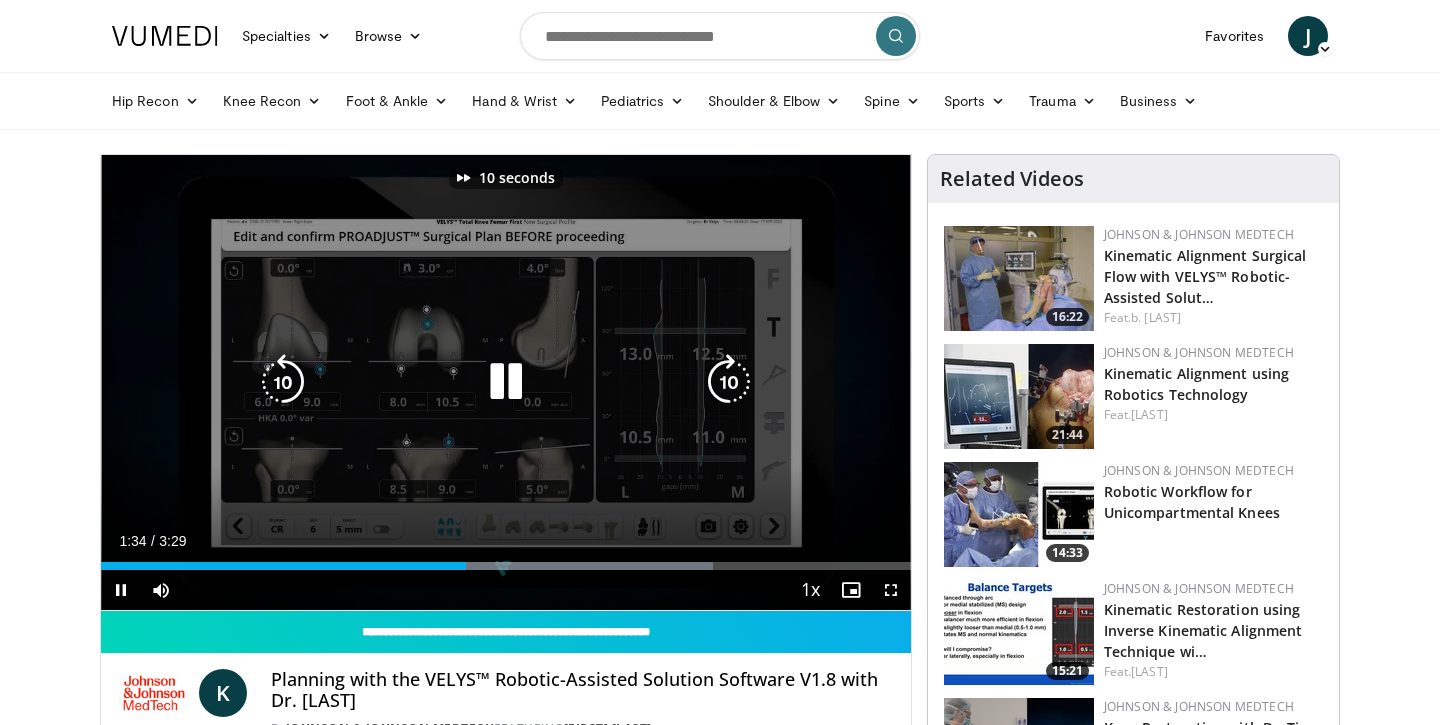 click on "10 seconds
Tap to unmute" at bounding box center (506, 382) 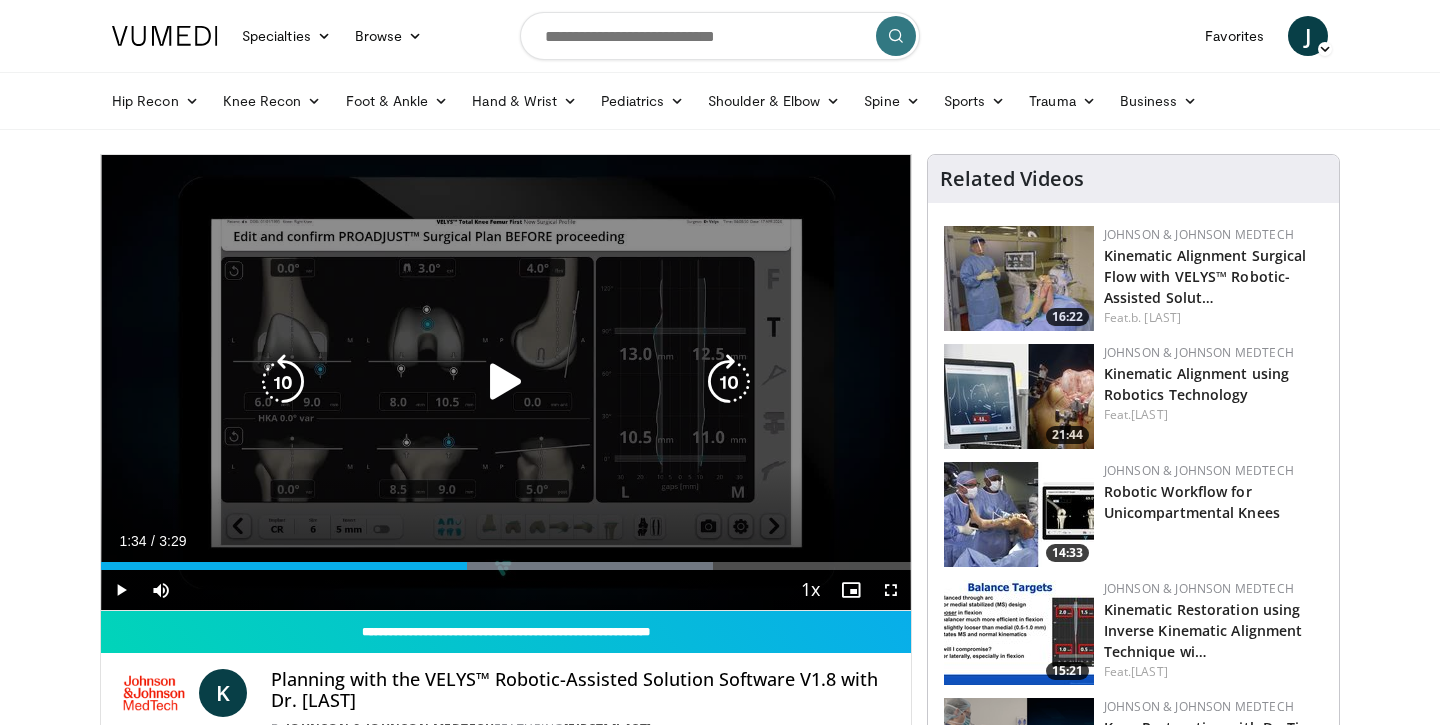 click on "10 seconds
Tap to unmute" at bounding box center (506, 382) 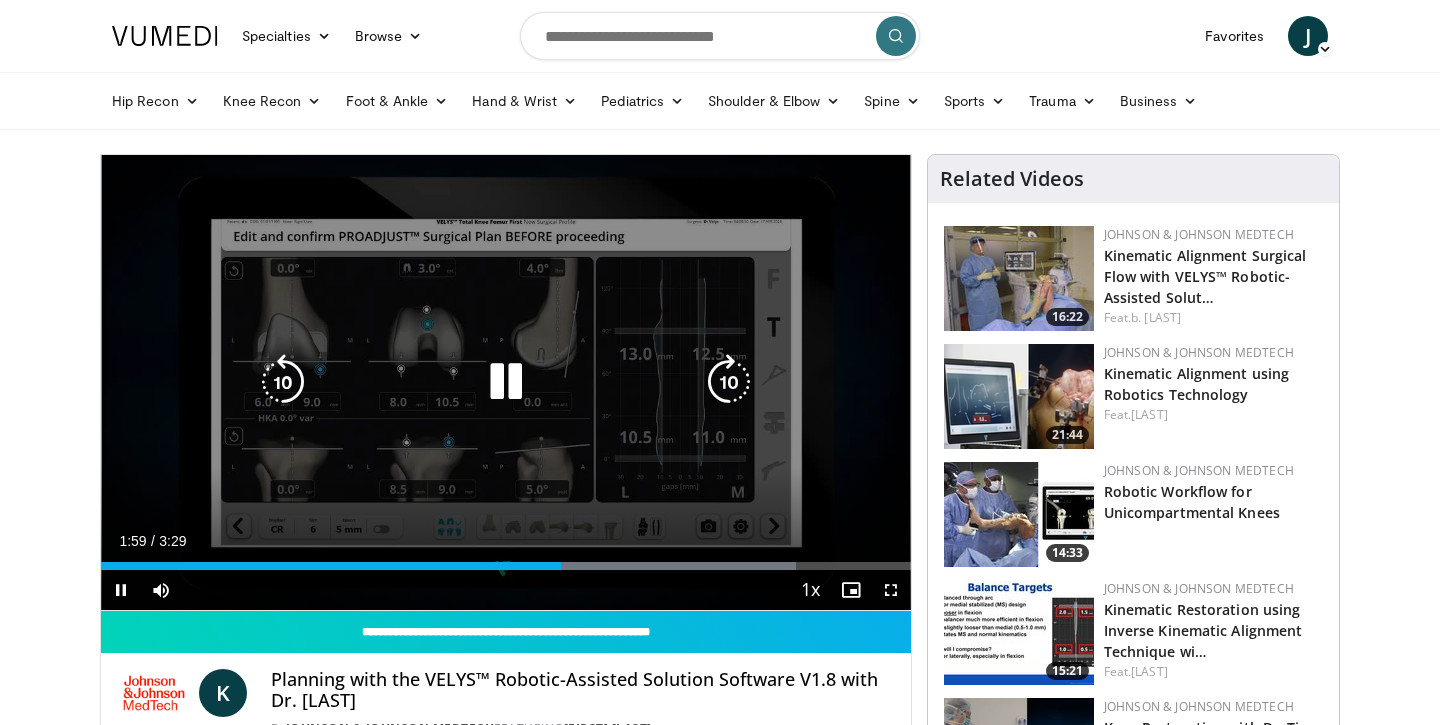 click at bounding box center (729, 382) 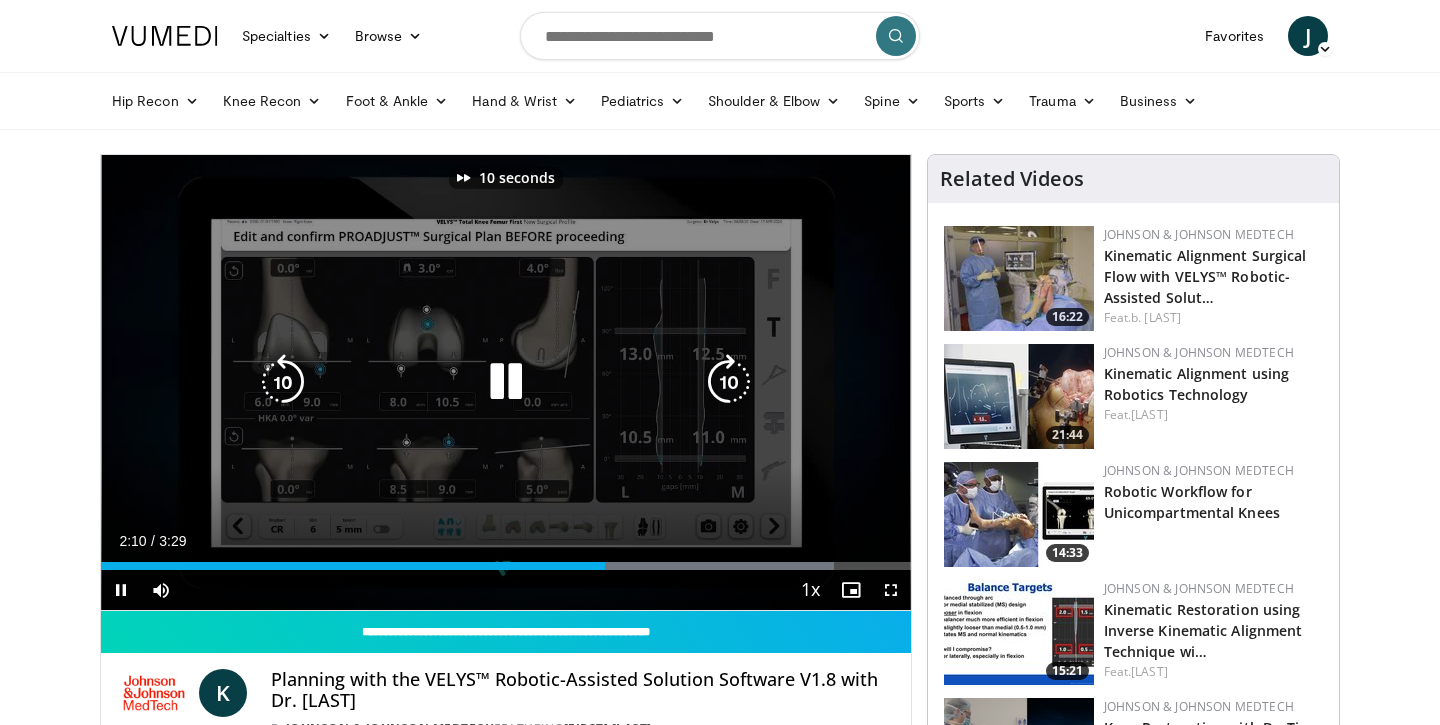 click at bounding box center (729, 382) 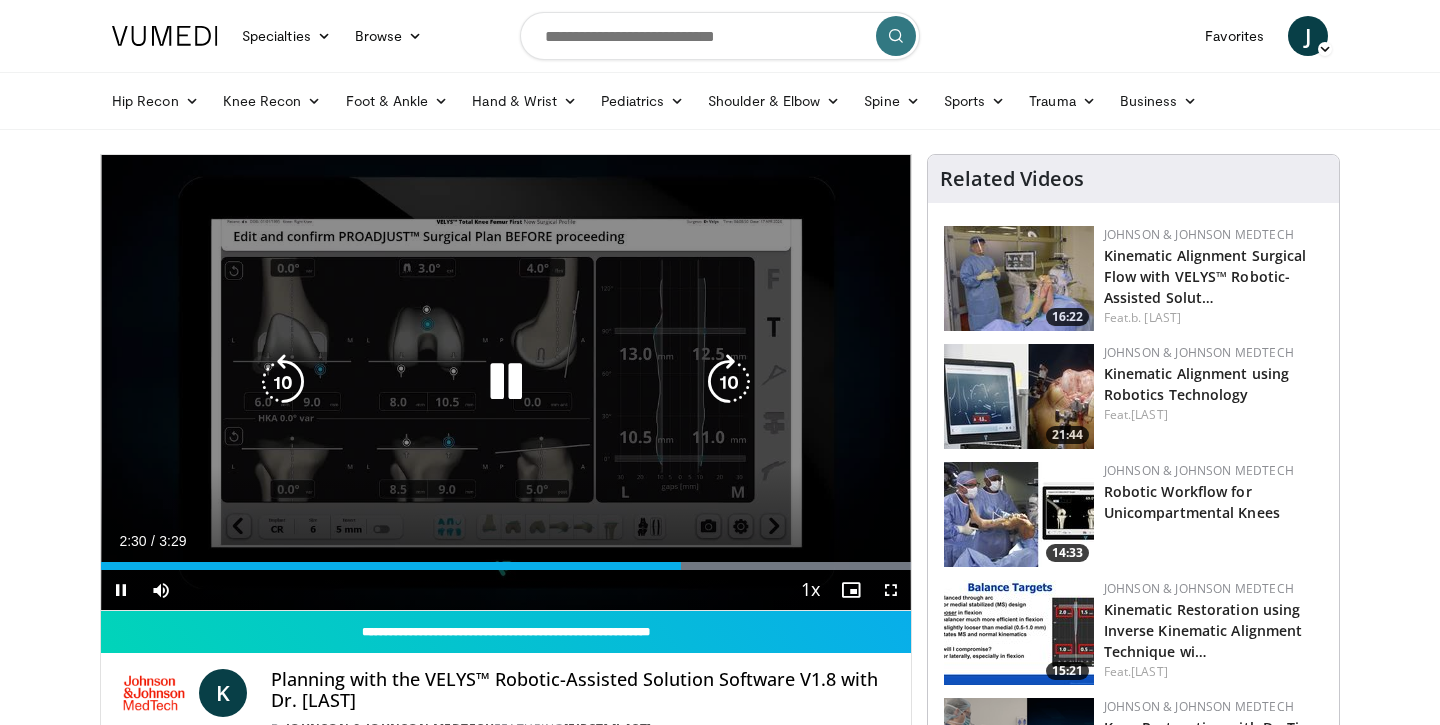 click at bounding box center (506, 382) 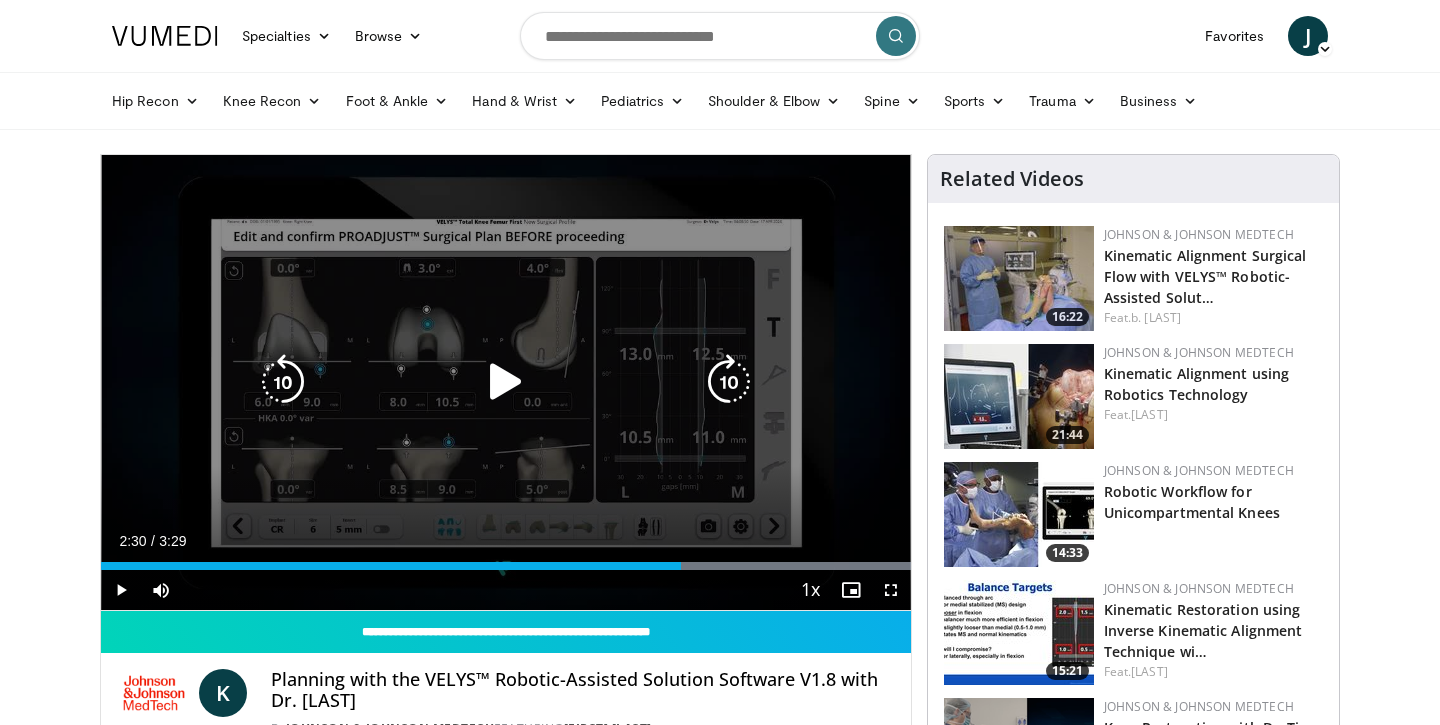 click at bounding box center (506, 382) 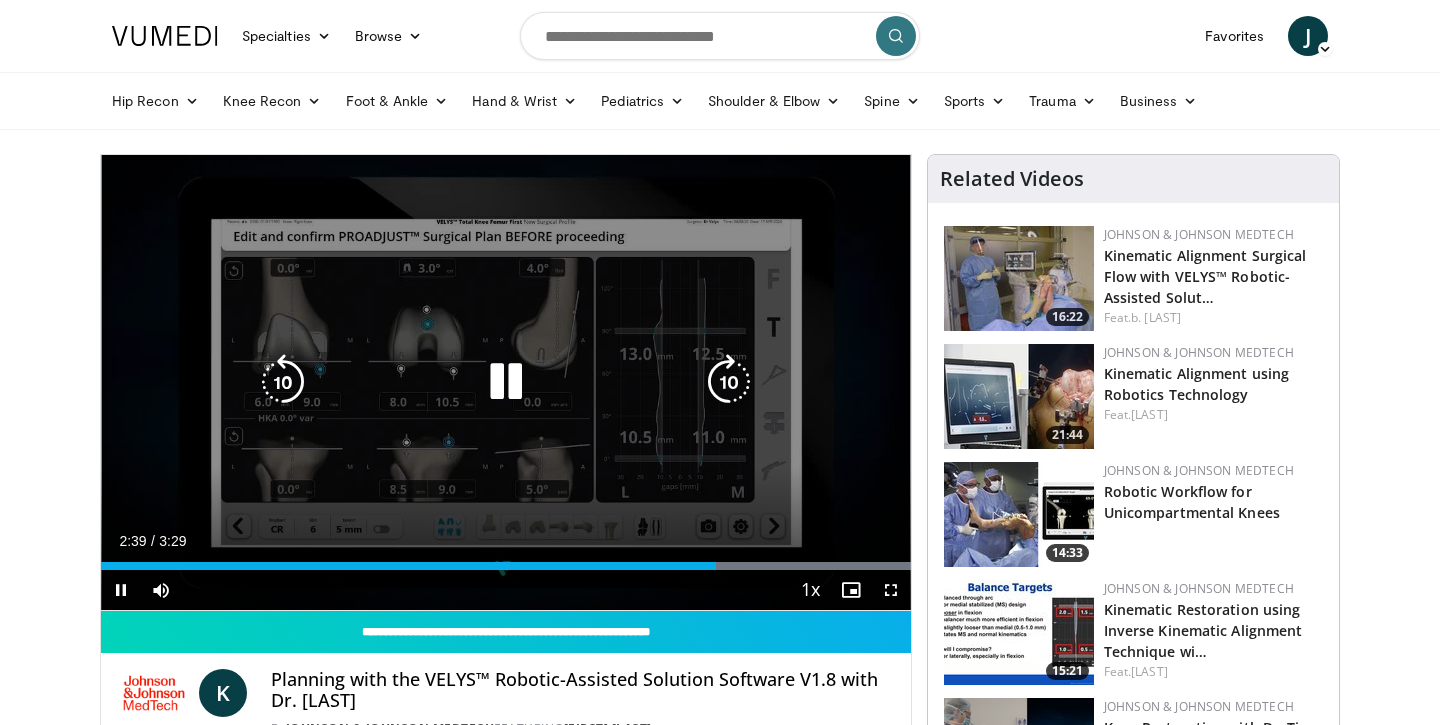 click at bounding box center [506, 382] 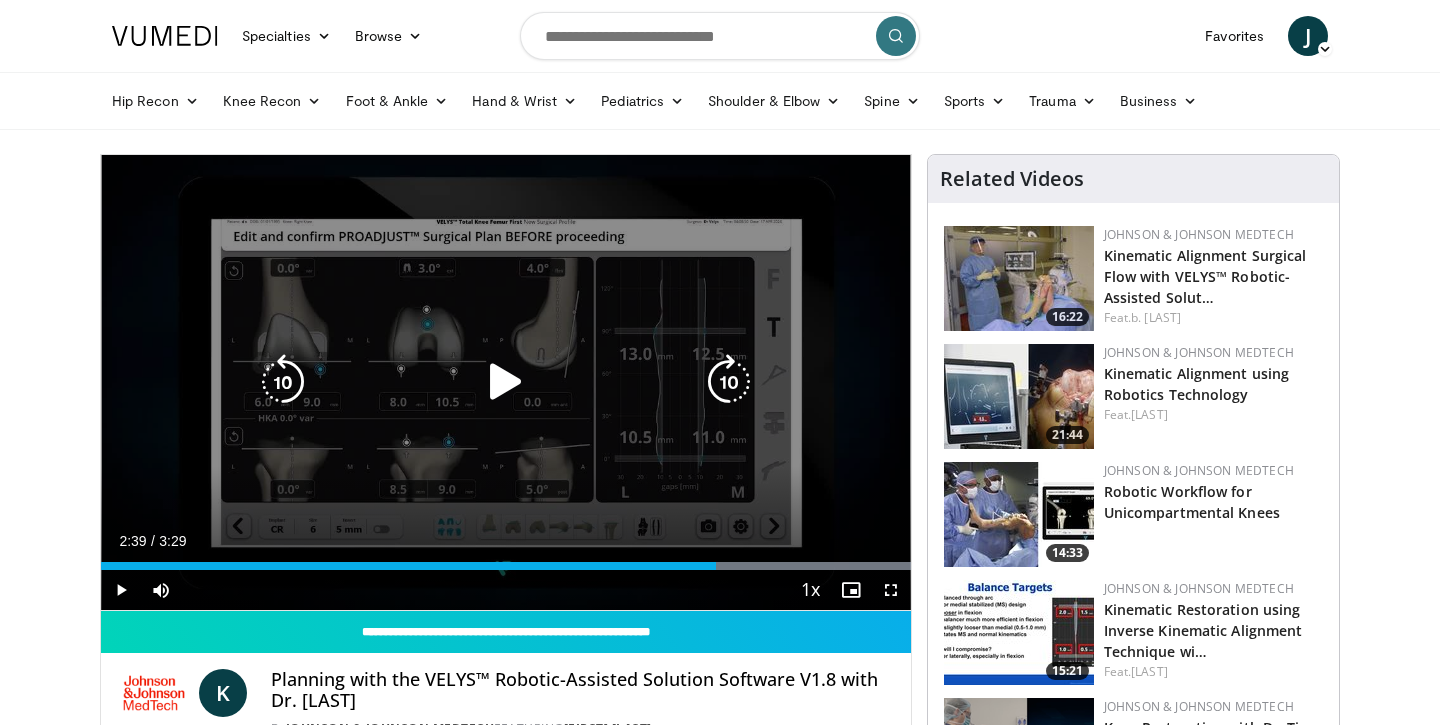 click at bounding box center (506, 382) 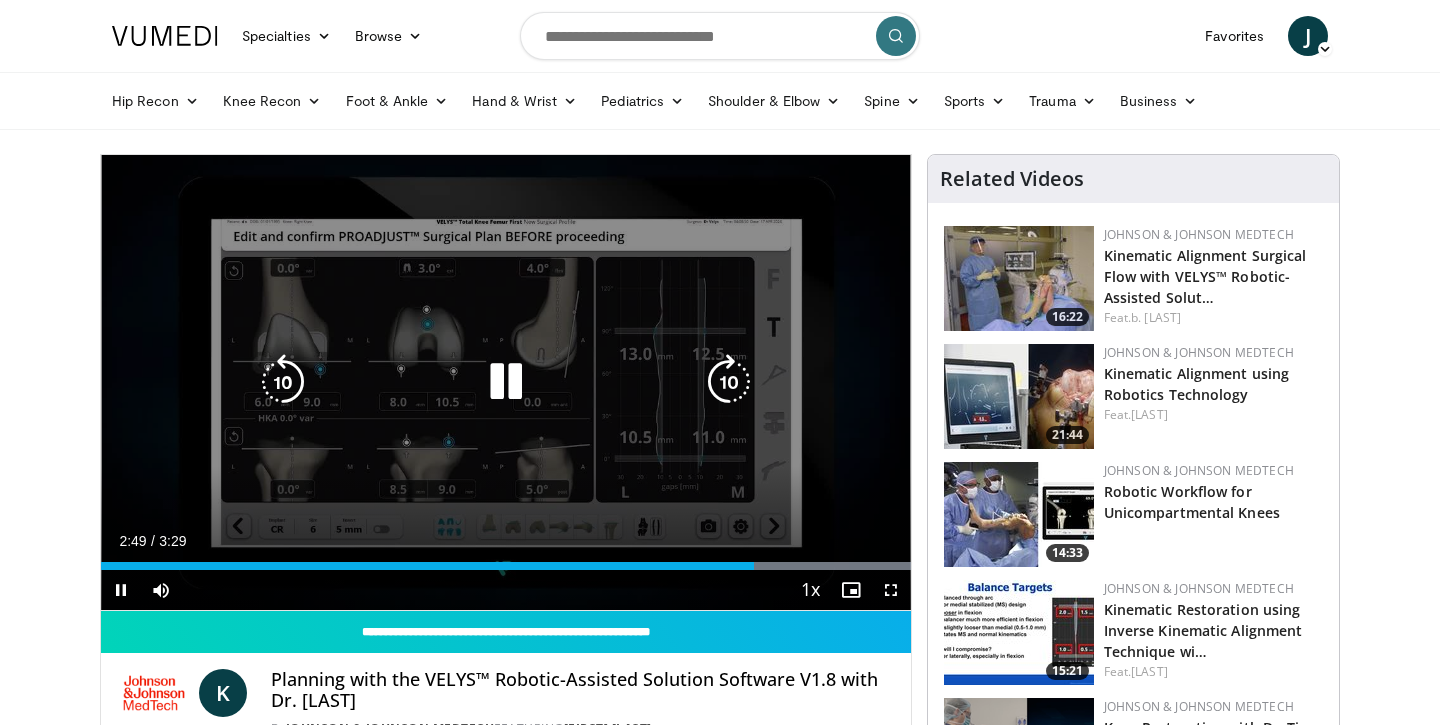 click at bounding box center (506, 382) 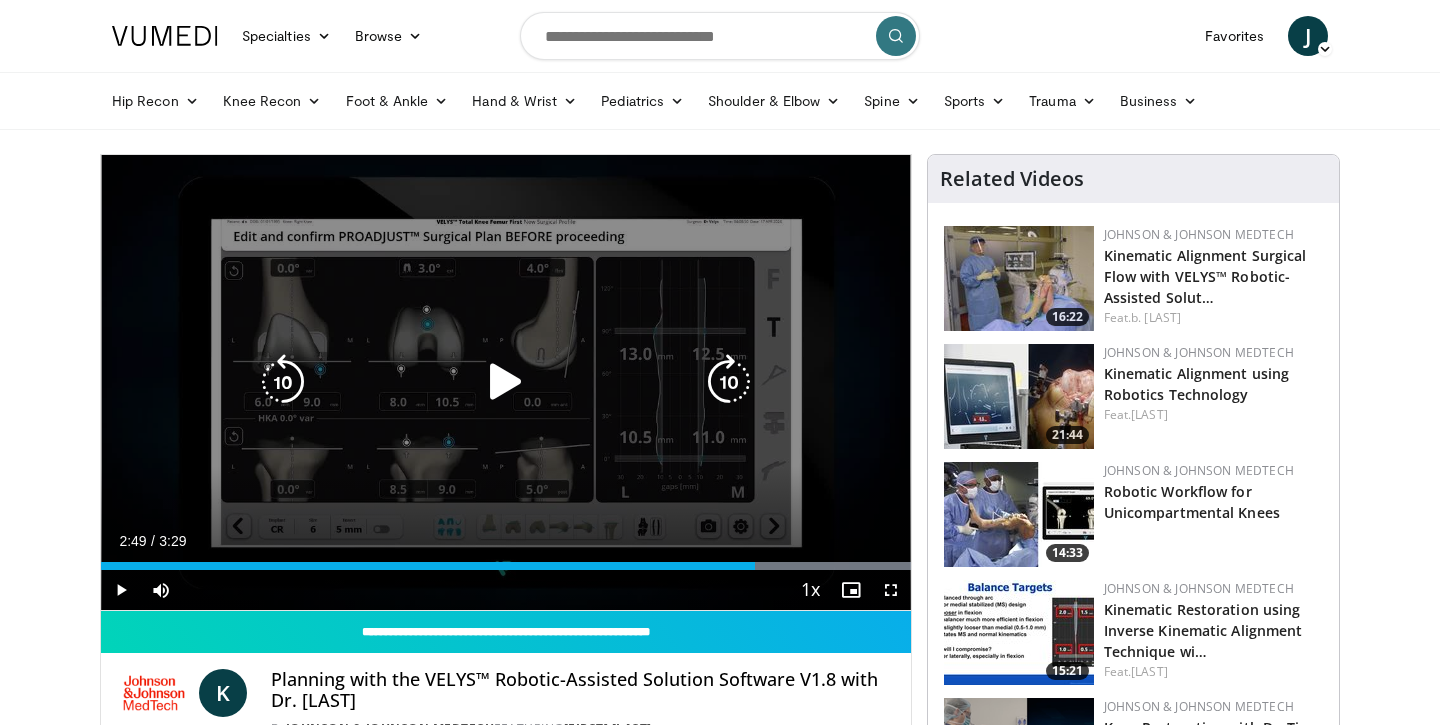 click at bounding box center [506, 382] 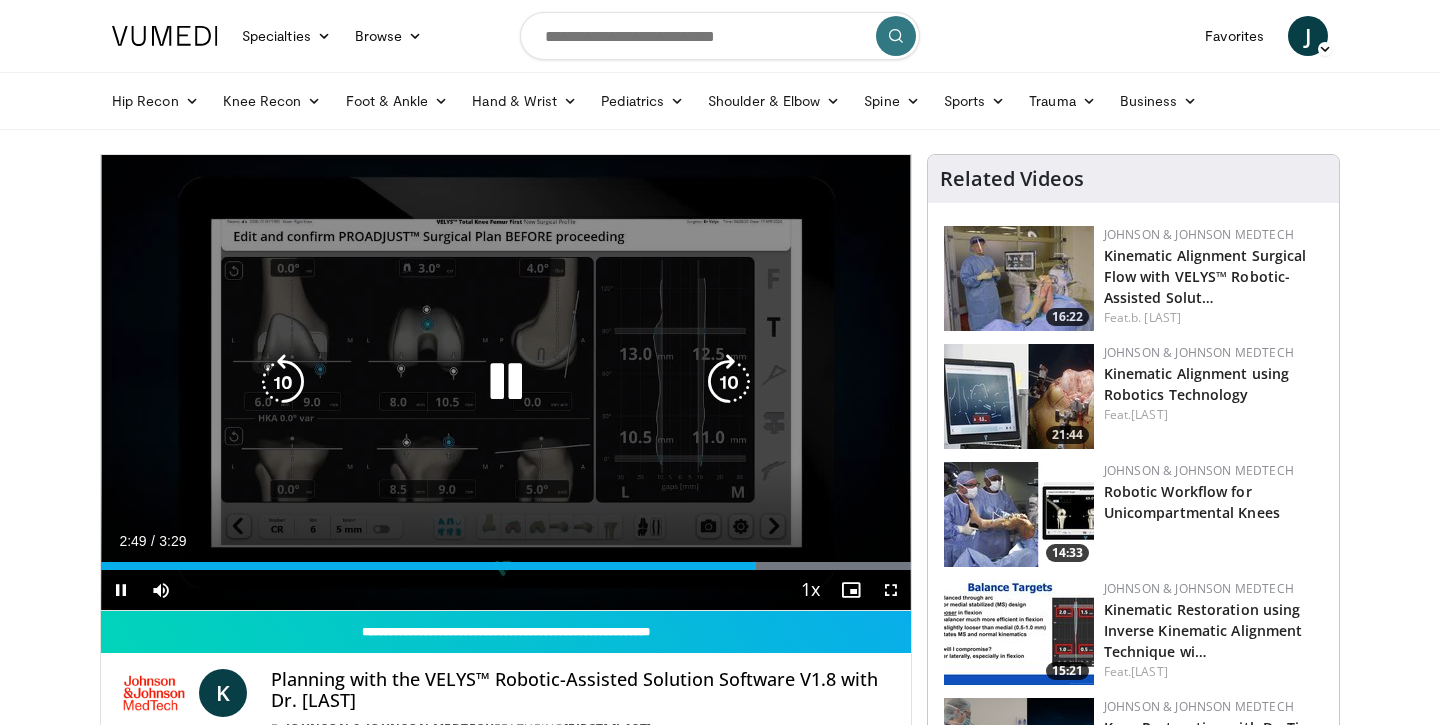 click at bounding box center [506, 382] 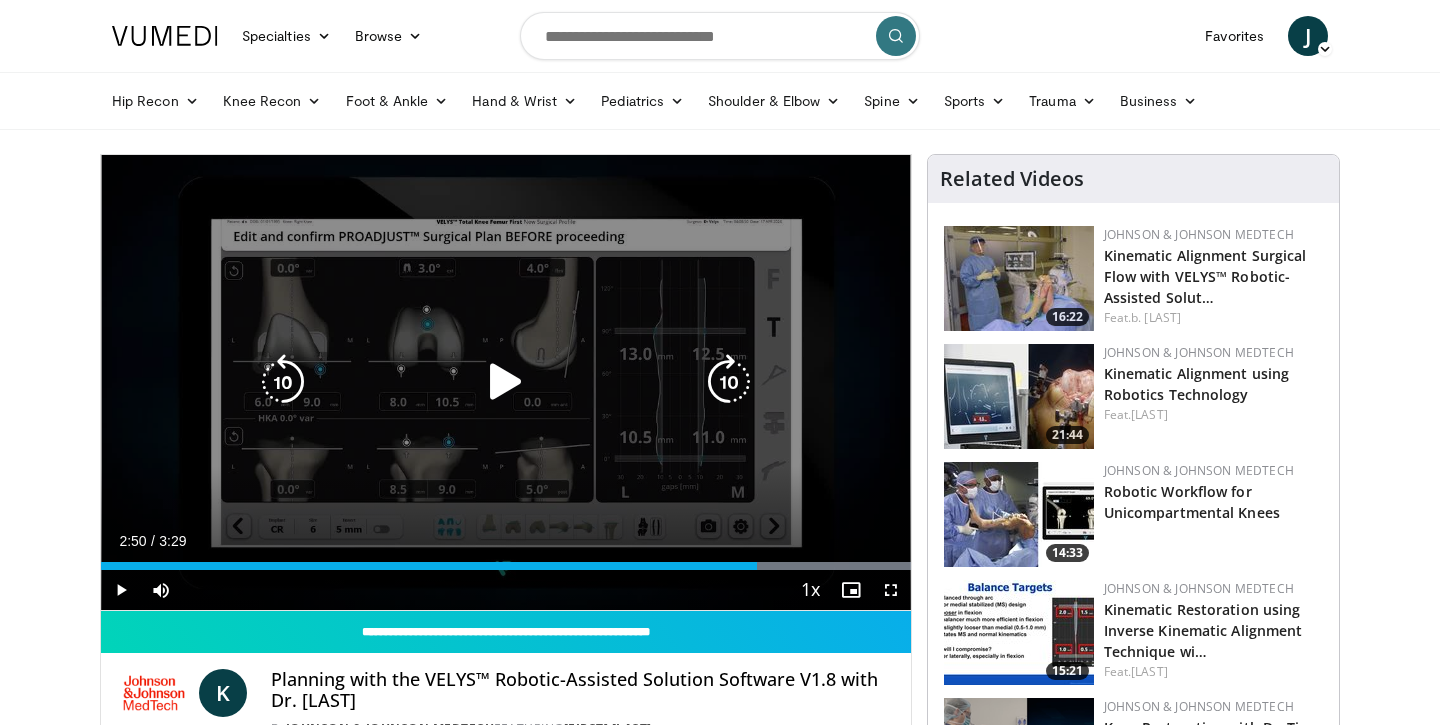 click at bounding box center (506, 382) 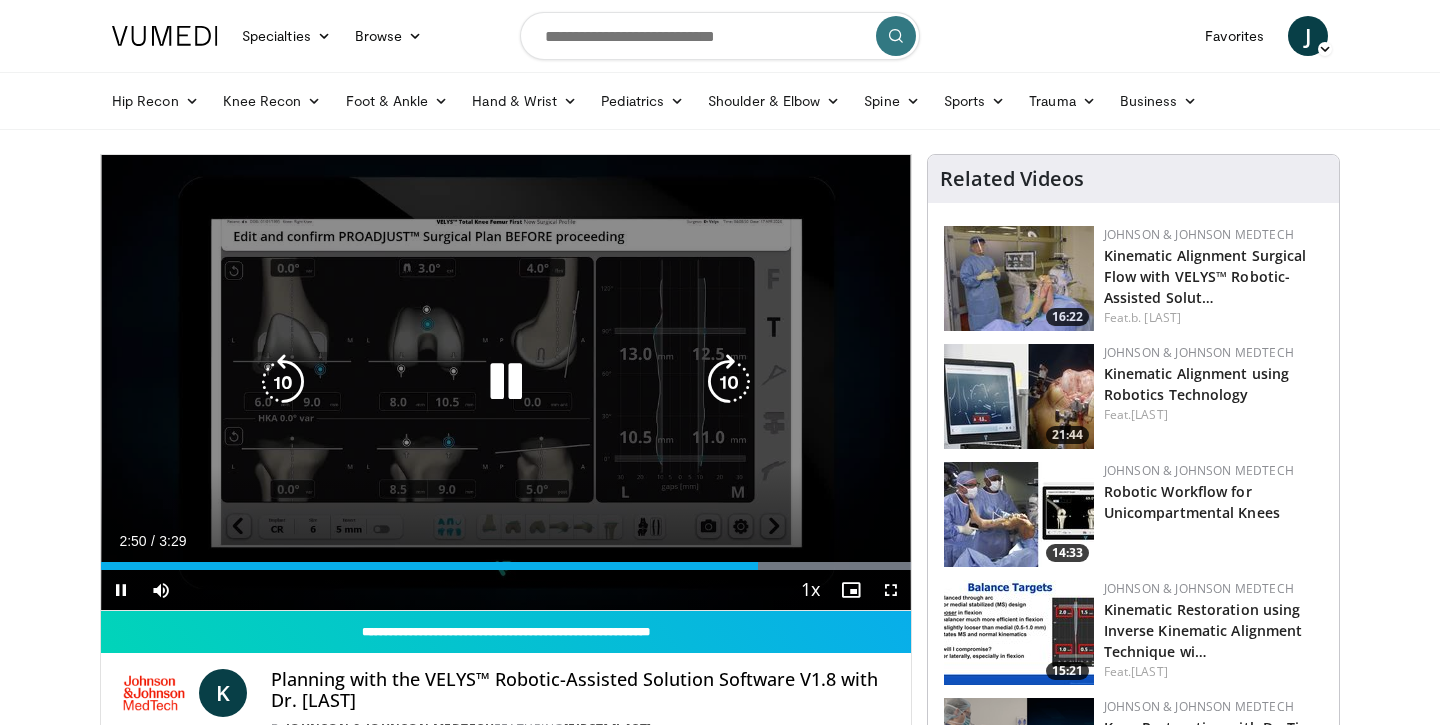 click at bounding box center [506, 382] 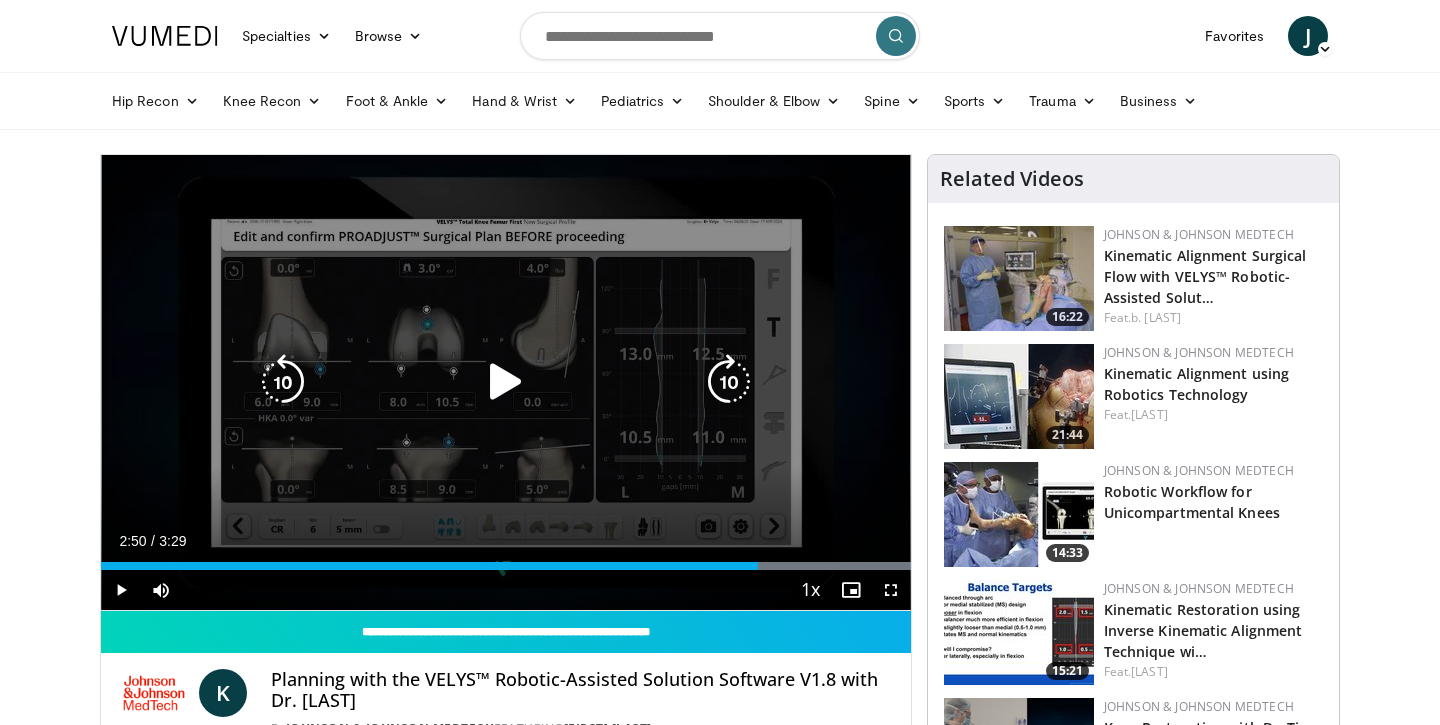 click at bounding box center (506, 382) 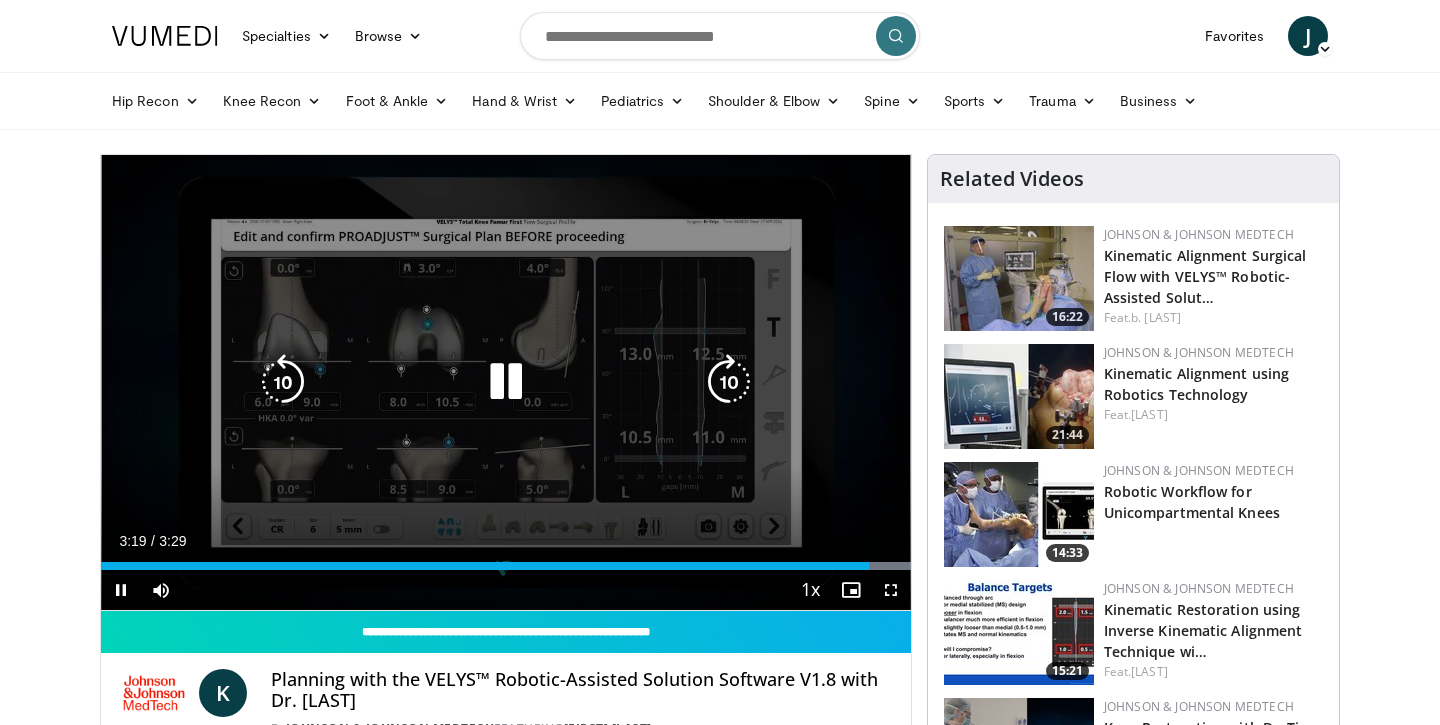 click at bounding box center (283, 382) 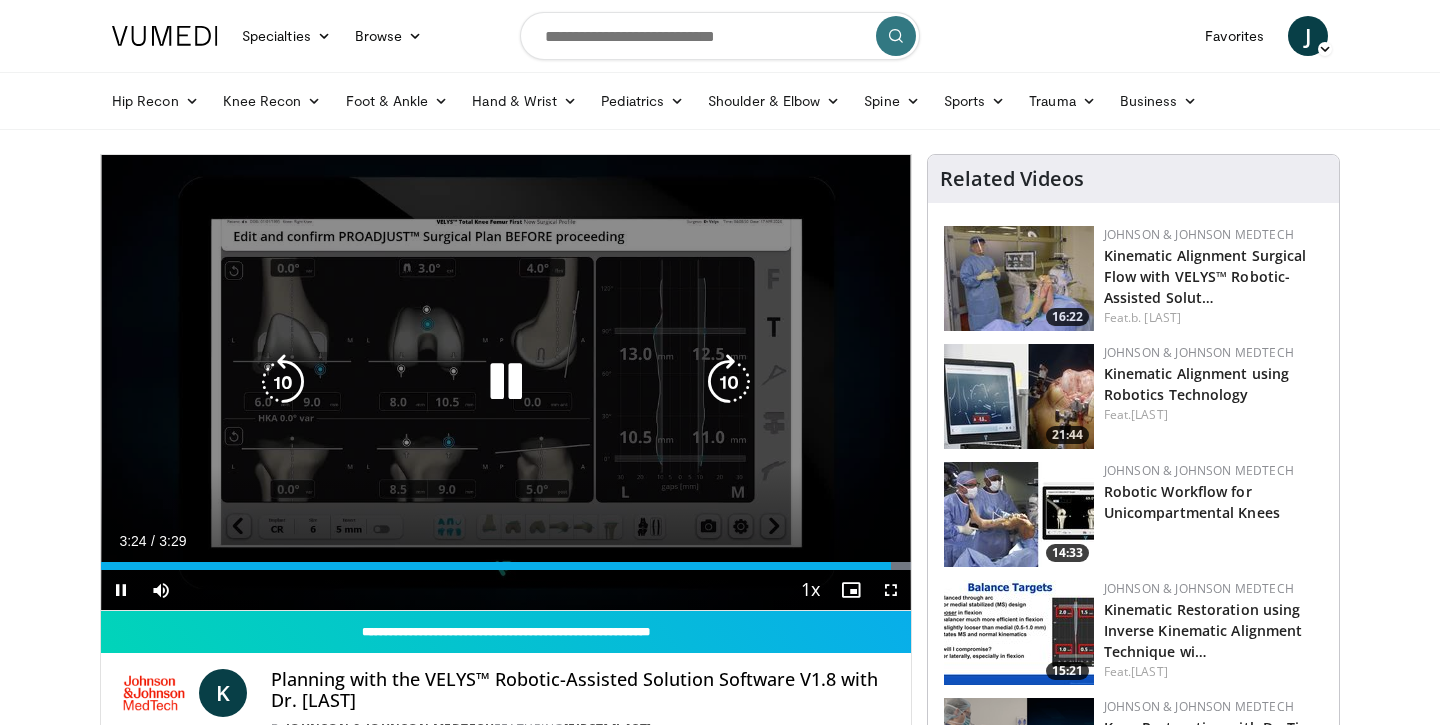click at bounding box center (506, 382) 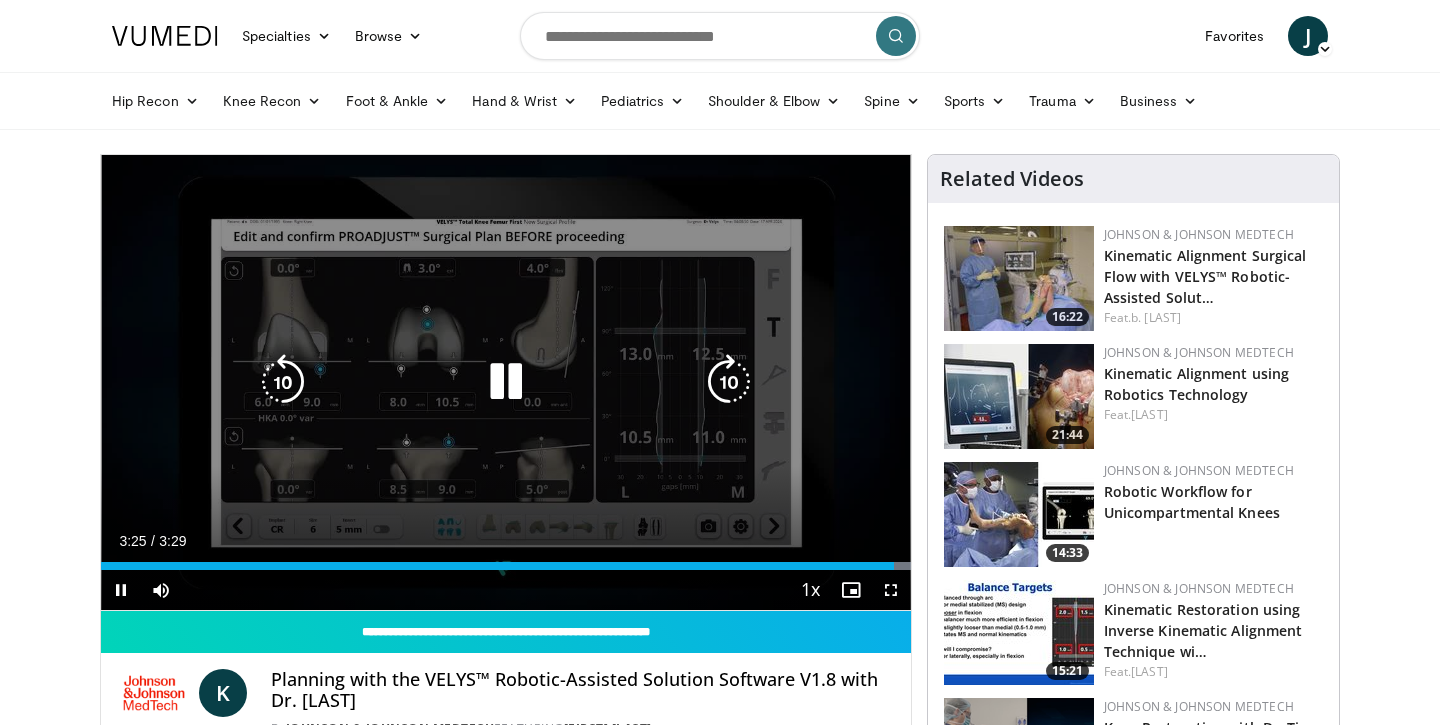 click at bounding box center [506, 382] 